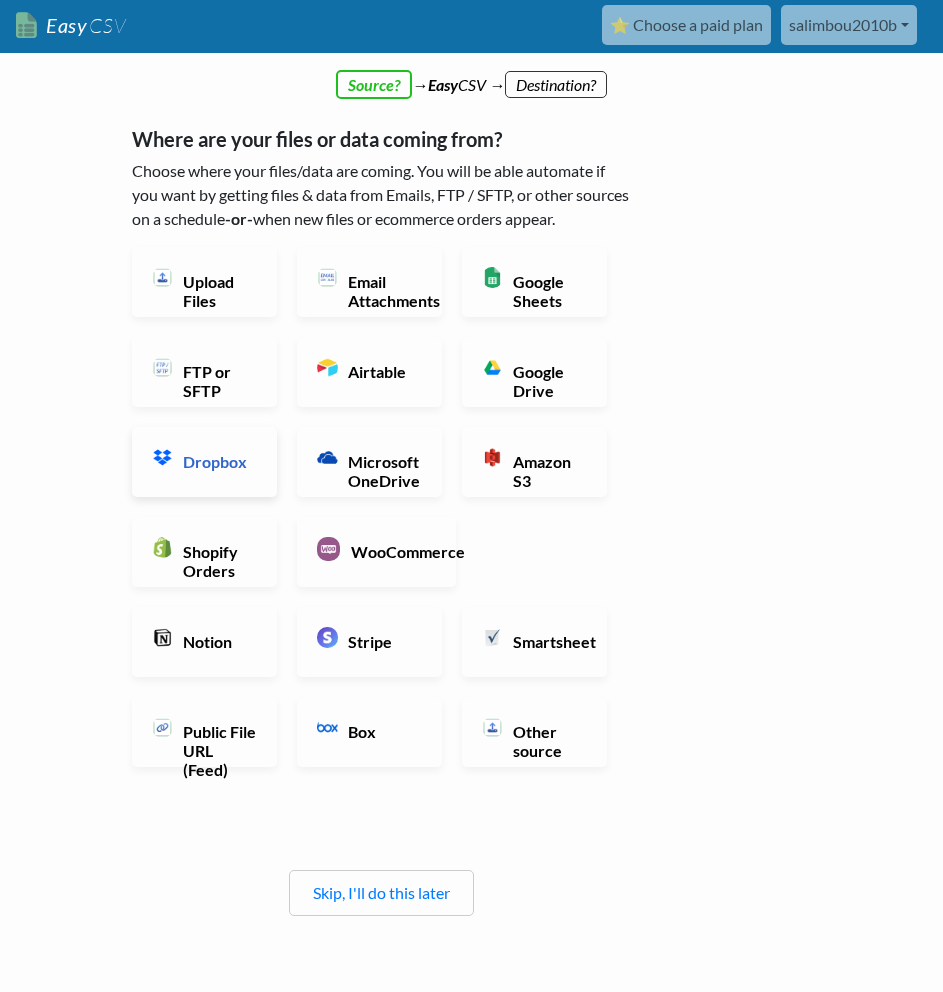 scroll, scrollTop: 0, scrollLeft: 0, axis: both 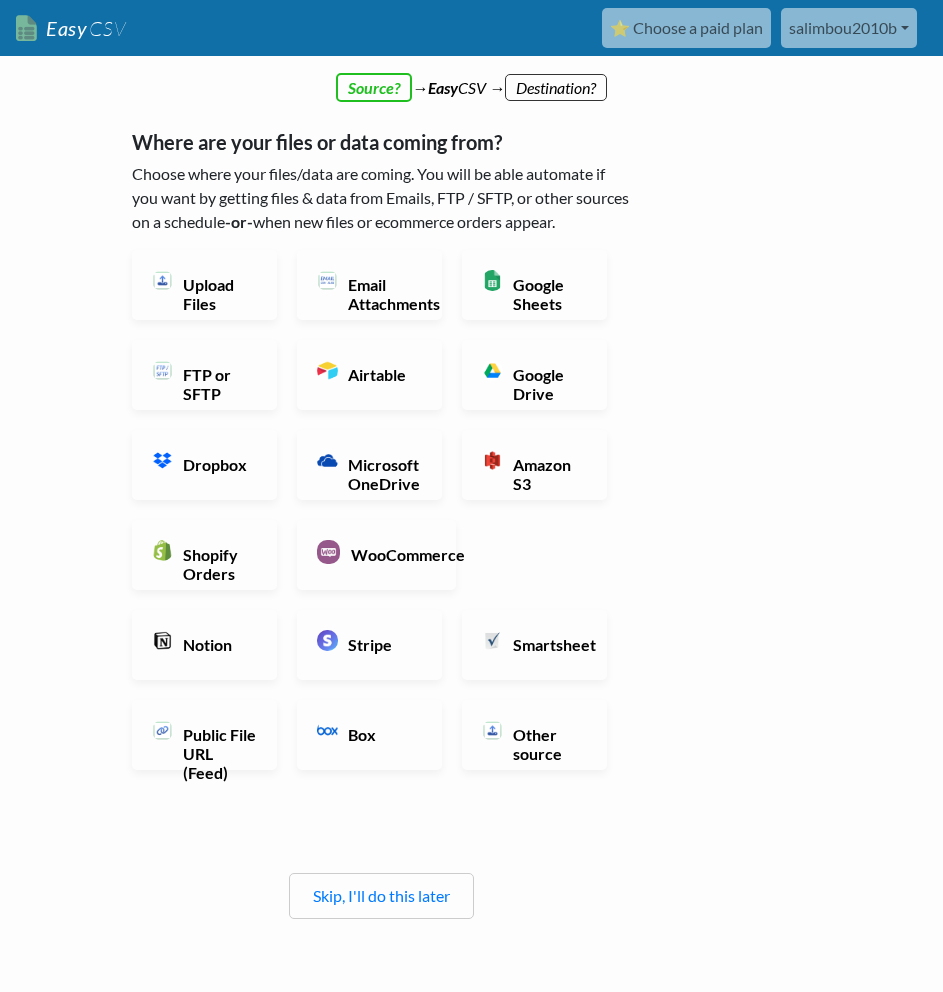 click on "Skip, I'll do this later" at bounding box center (381, 896) 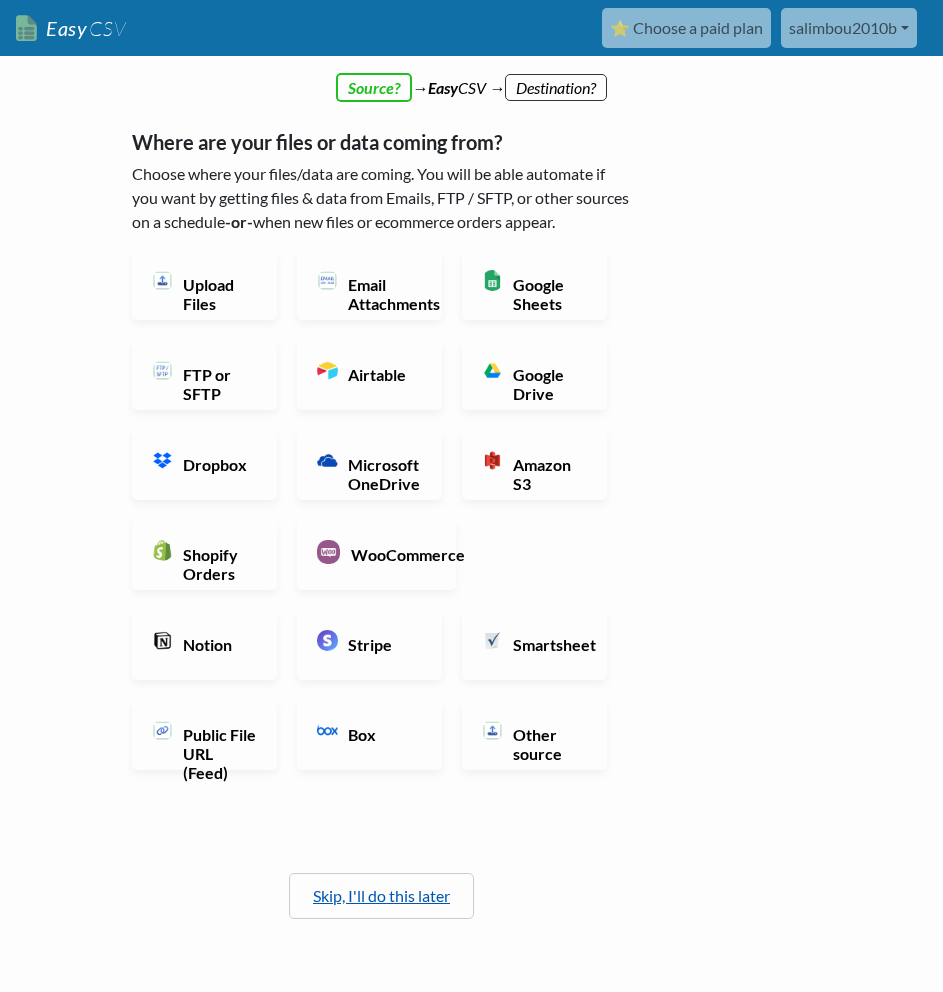 click on "Skip, I'll do this later" at bounding box center [381, 895] 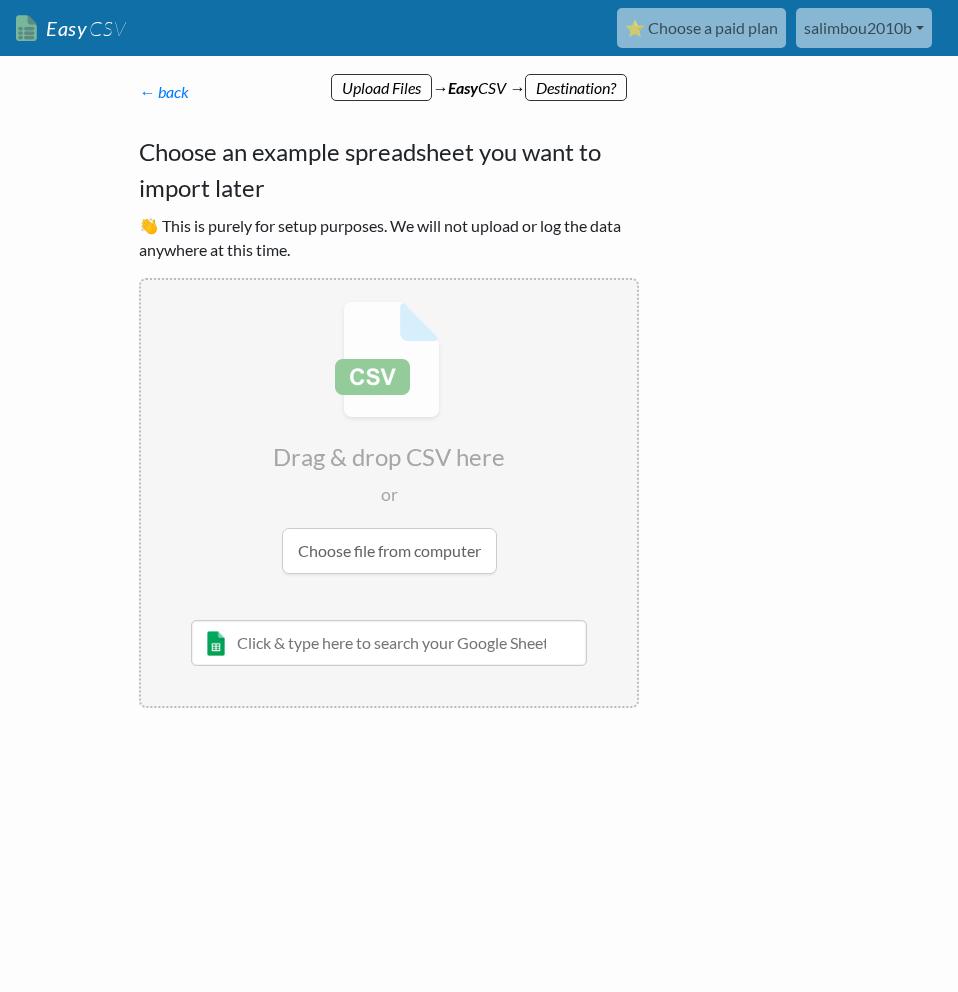 click at bounding box center (389, 437) 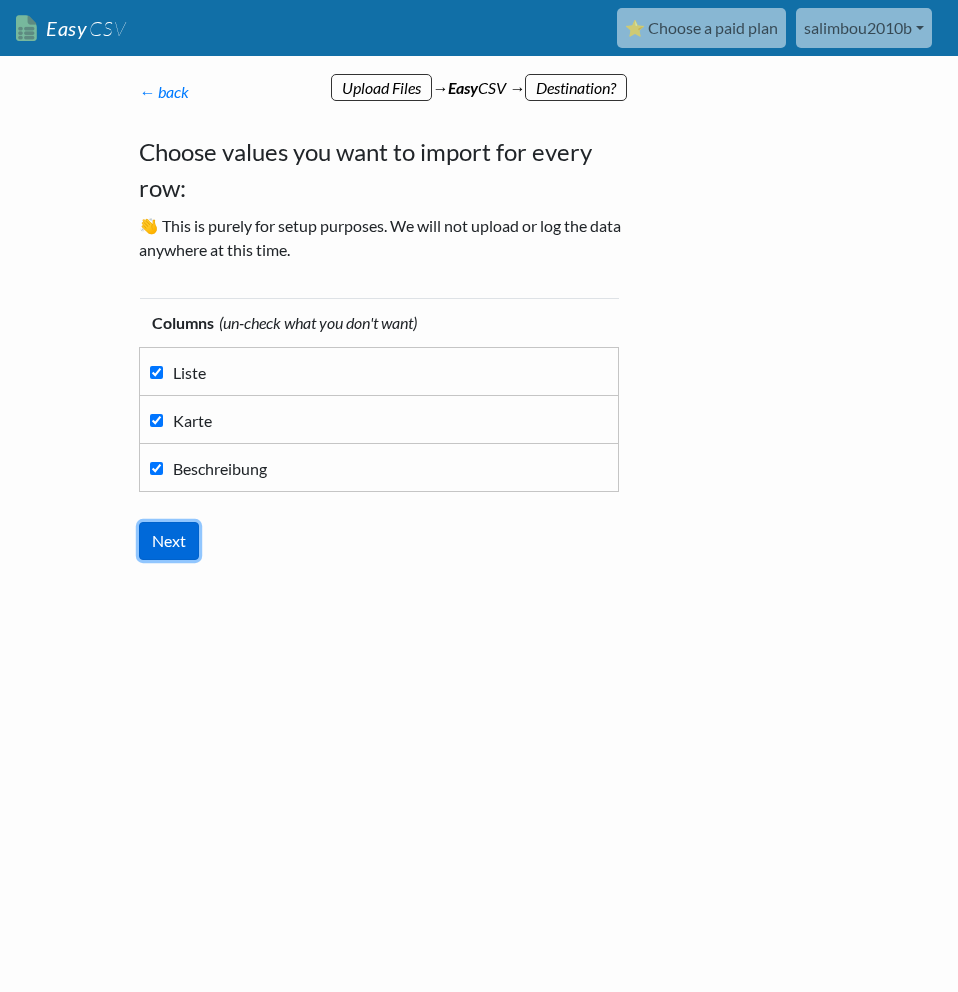click on "Next" at bounding box center (169, 541) 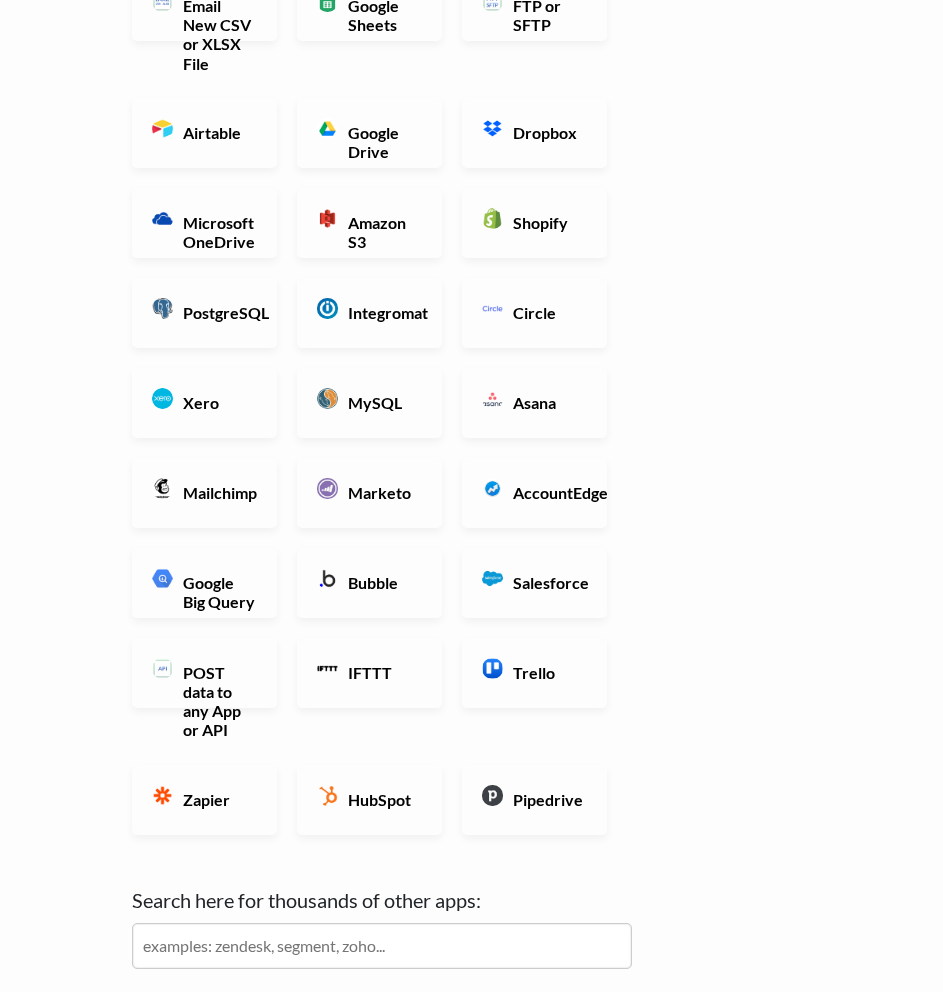 scroll, scrollTop: 400, scrollLeft: 0, axis: vertical 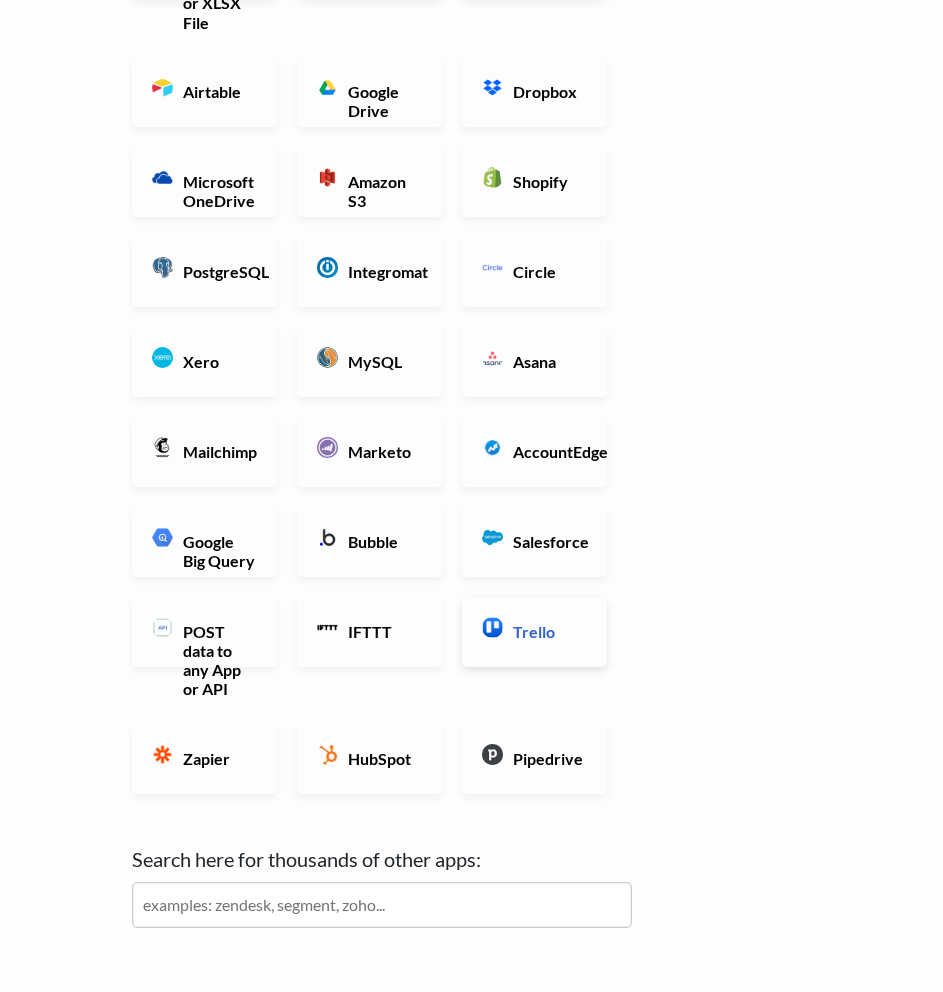 click on "Trello" at bounding box center (547, 631) 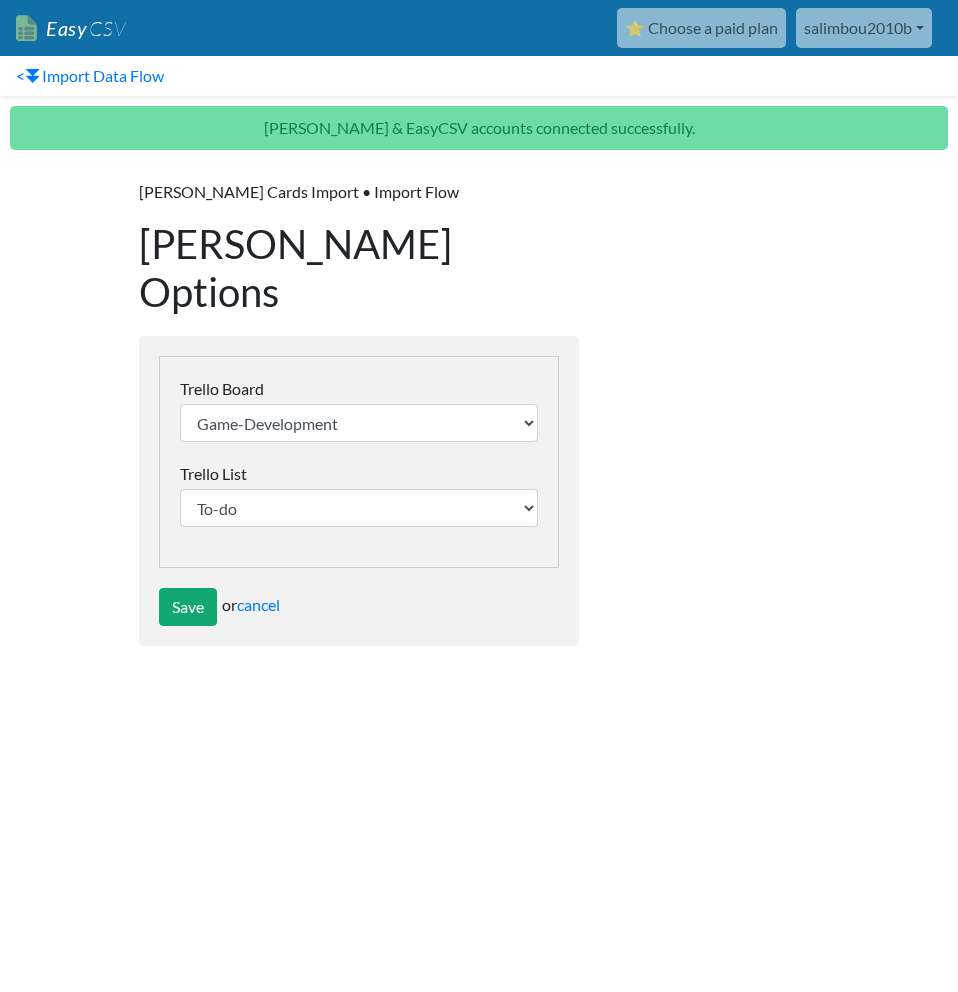 scroll, scrollTop: 0, scrollLeft: 0, axis: both 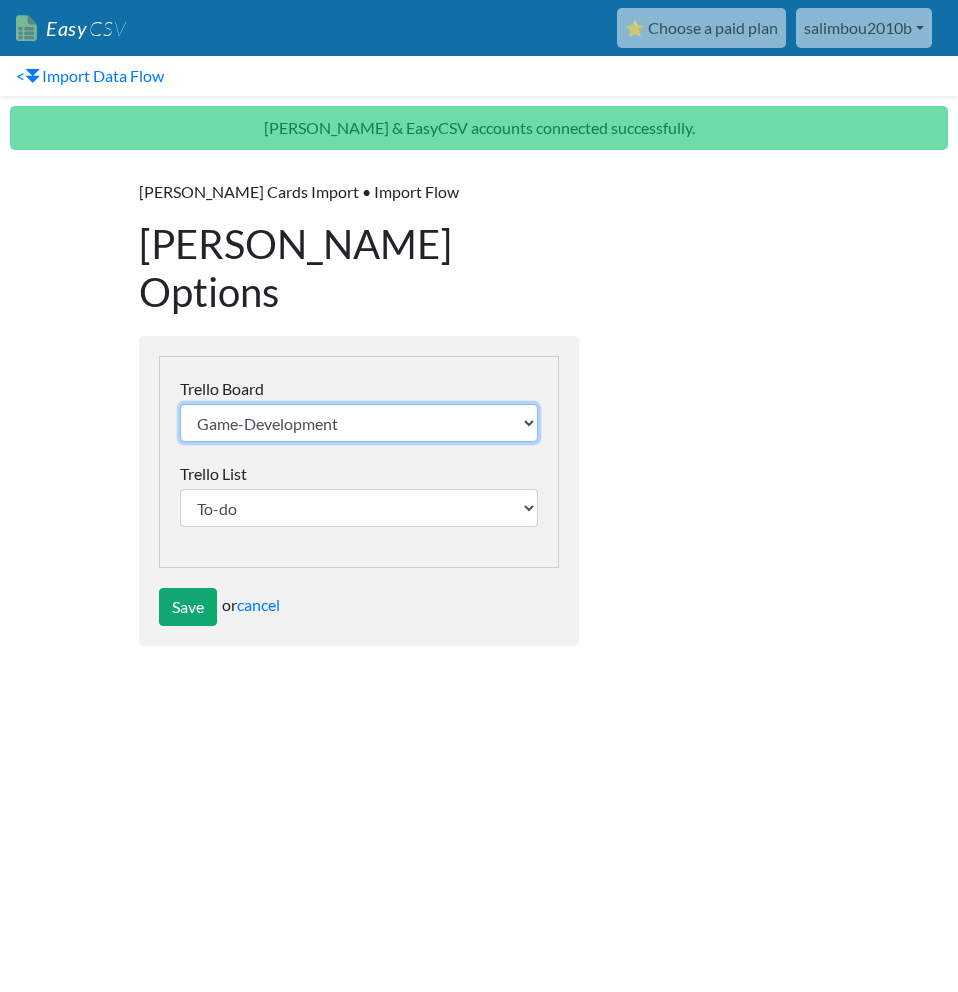 click on "Game-Development
Simulator
[PERSON_NAME]'s Apokalypse
Cyber Simulator 👨‍💻
Scripted Taps 👨‍💻👈
Blobby's Piece Control 1v1
Miami Studios 🌴 | FiveM & Co.
BLEACH: Project Sanzu | Development
SPLATFIRE: Arena | Roblox Development" at bounding box center [359, 423] 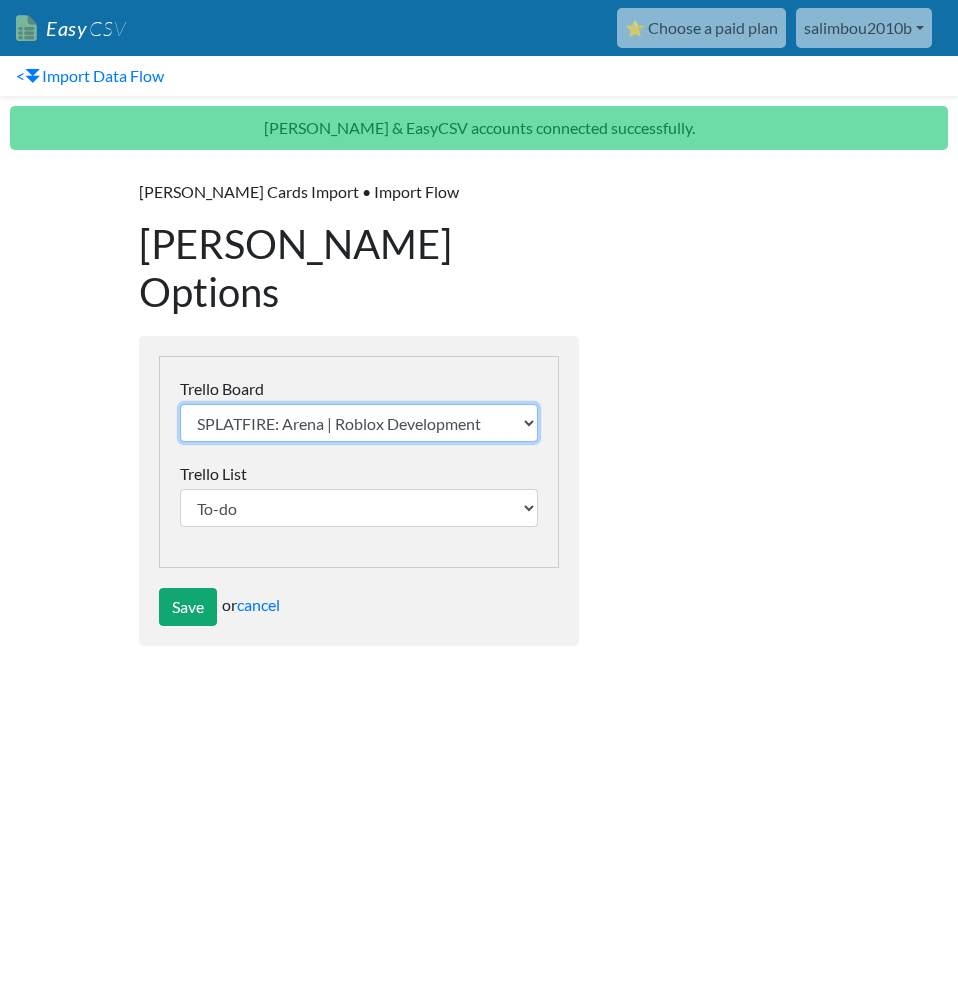 click on "Game-Development
Simulator
[PERSON_NAME]'s Apokalypse
Cyber Simulator 👨‍💻
Scripted Taps 👨‍💻👈
Blobby's Piece Control 1v1
Miami Studios 🌴 | FiveM & Co.
BLEACH: Project Sanzu | Development
SPLATFIRE: Arena | Roblox Development" at bounding box center (359, 423) 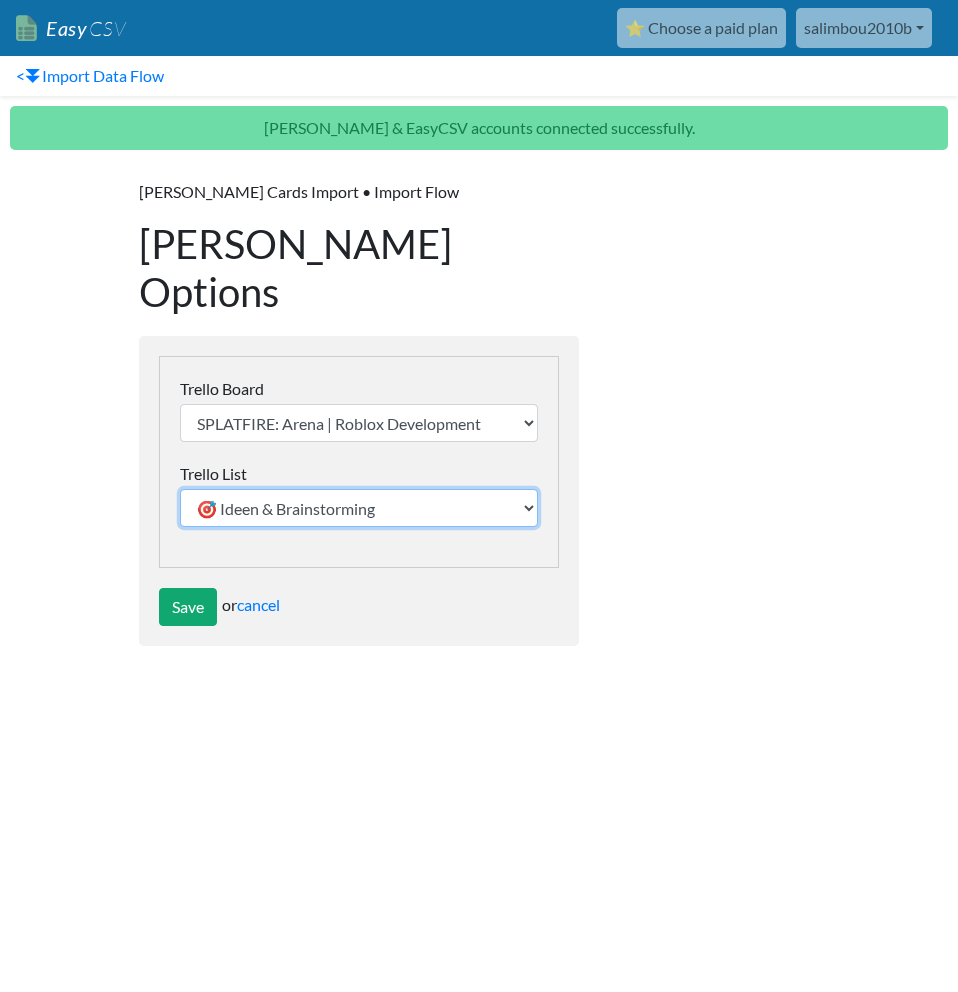 click on "🎯 Ideen & Brainstorming 🛠️ Setup & Infrastruktur 🔧 Gameplay-Erweiterungen 🎨 Visuelles & Audio-Design 💳 Monetarisierung 🧪 Test & Qualität 🚀 Release & Launch 🔄 Post-Launch & Updates 📚 Dokumentation" at bounding box center [359, 508] 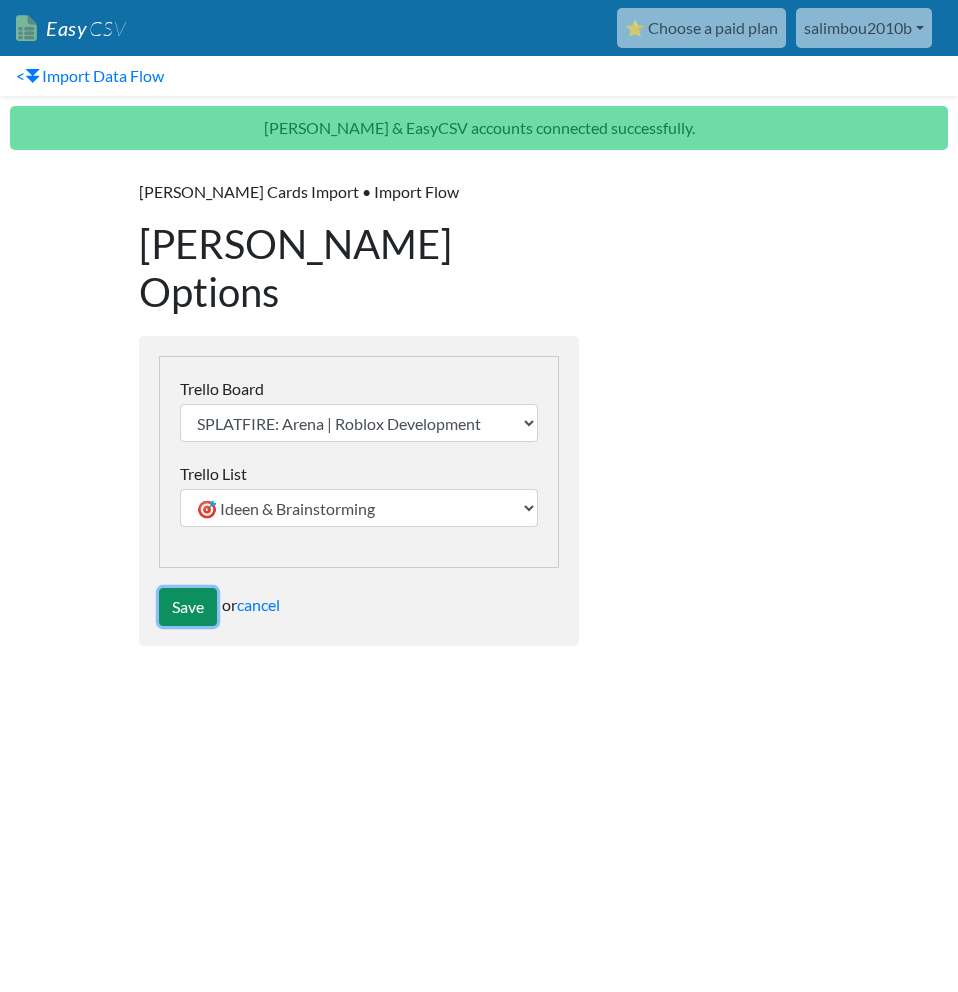 click on "Save" at bounding box center (188, 607) 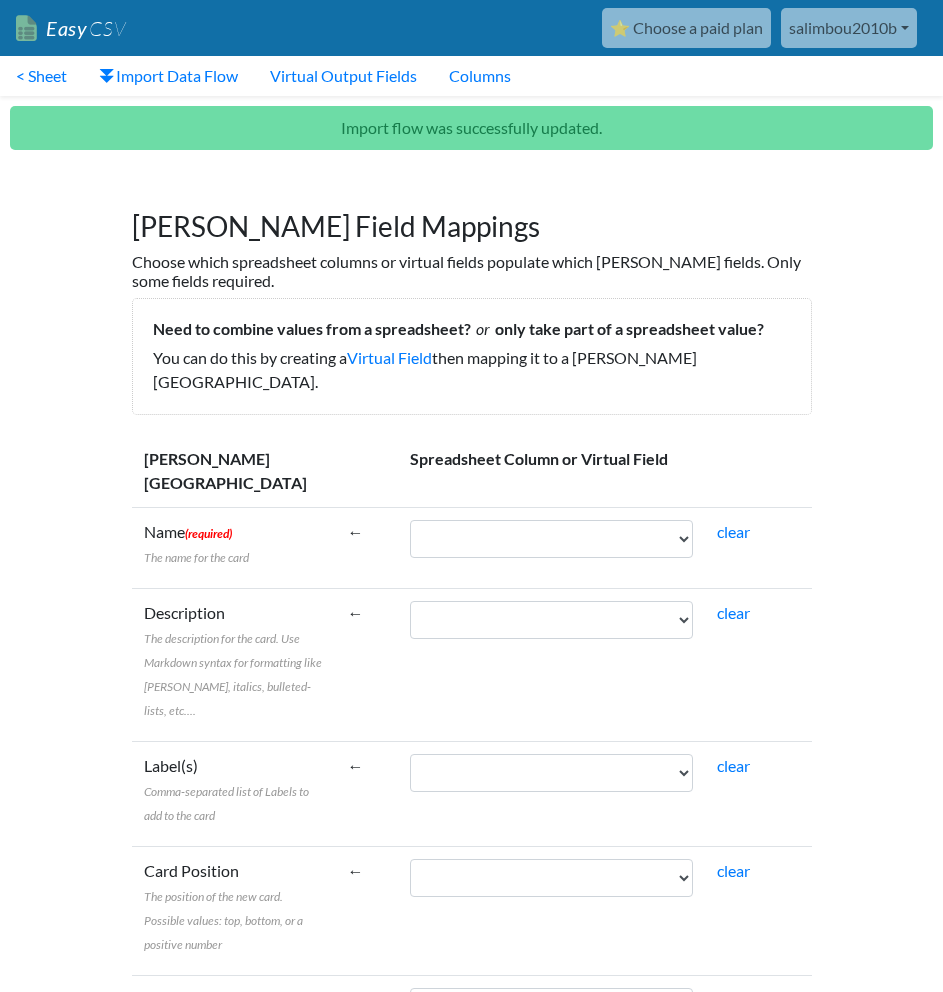 scroll, scrollTop: 0, scrollLeft: 0, axis: both 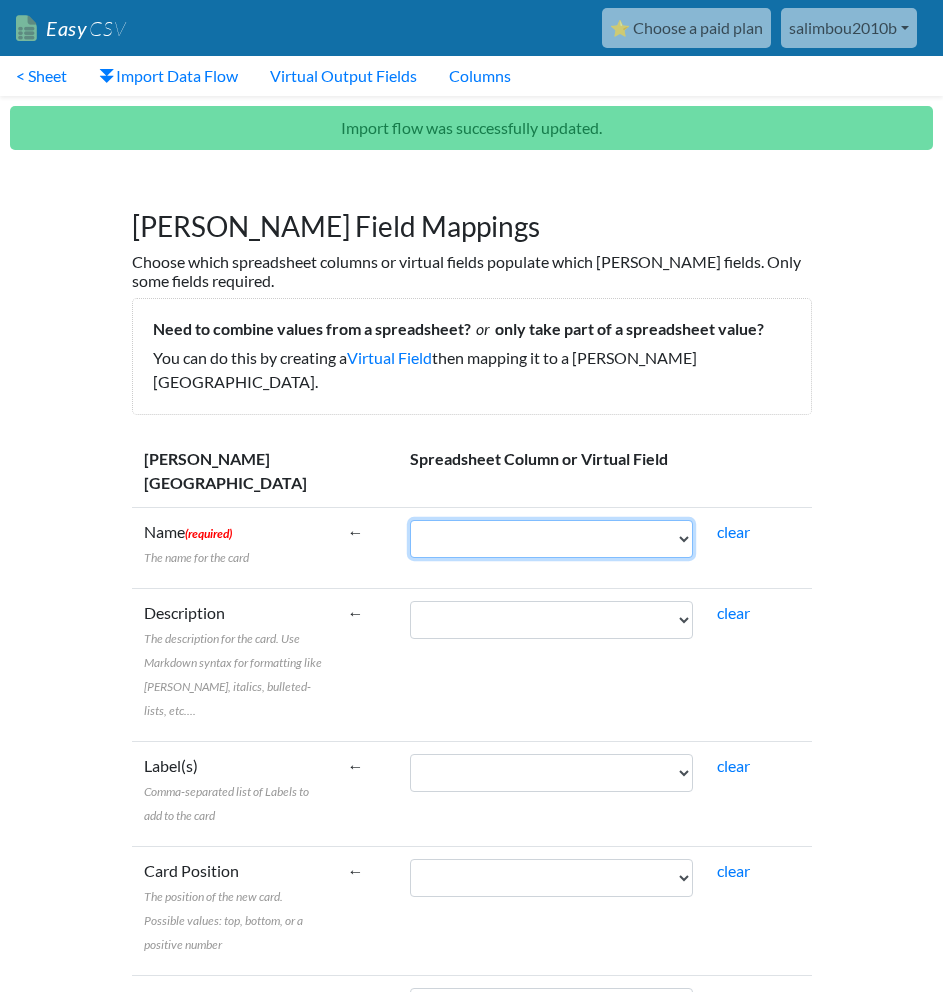 click on "Liste
Karte
Beschreibung" at bounding box center [551, 539] 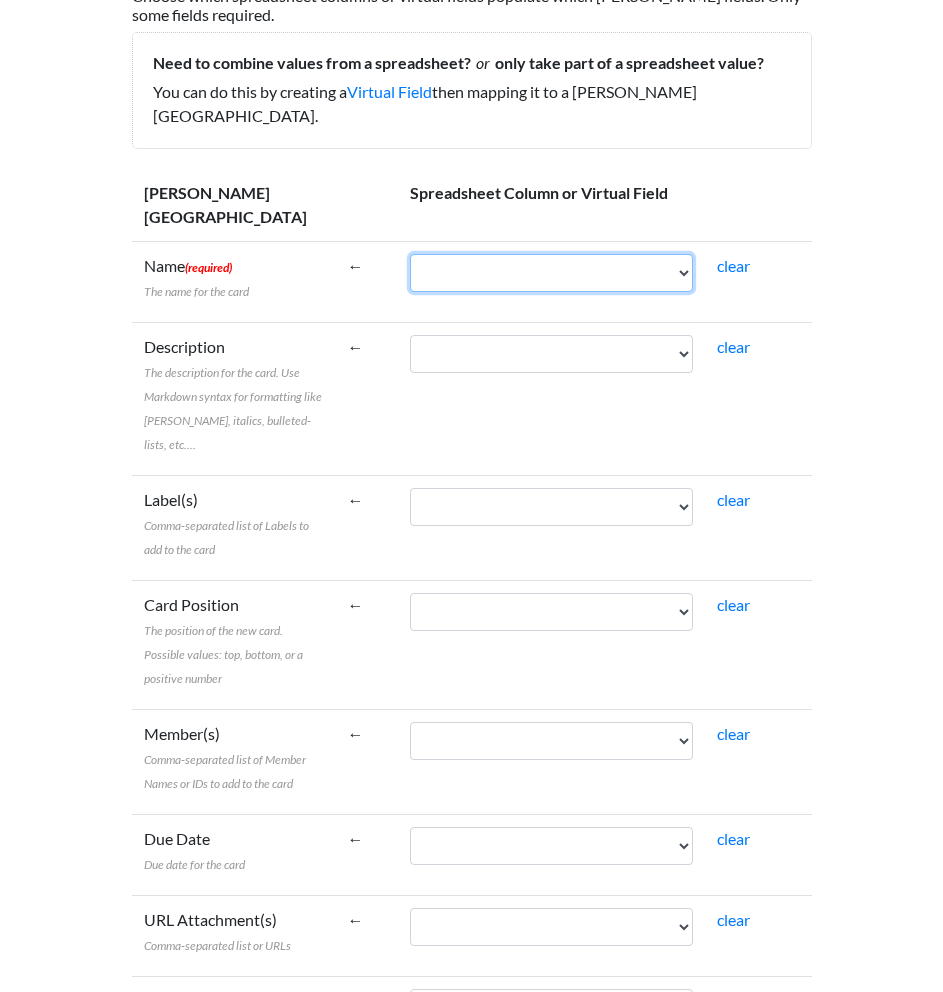 scroll, scrollTop: 718, scrollLeft: 0, axis: vertical 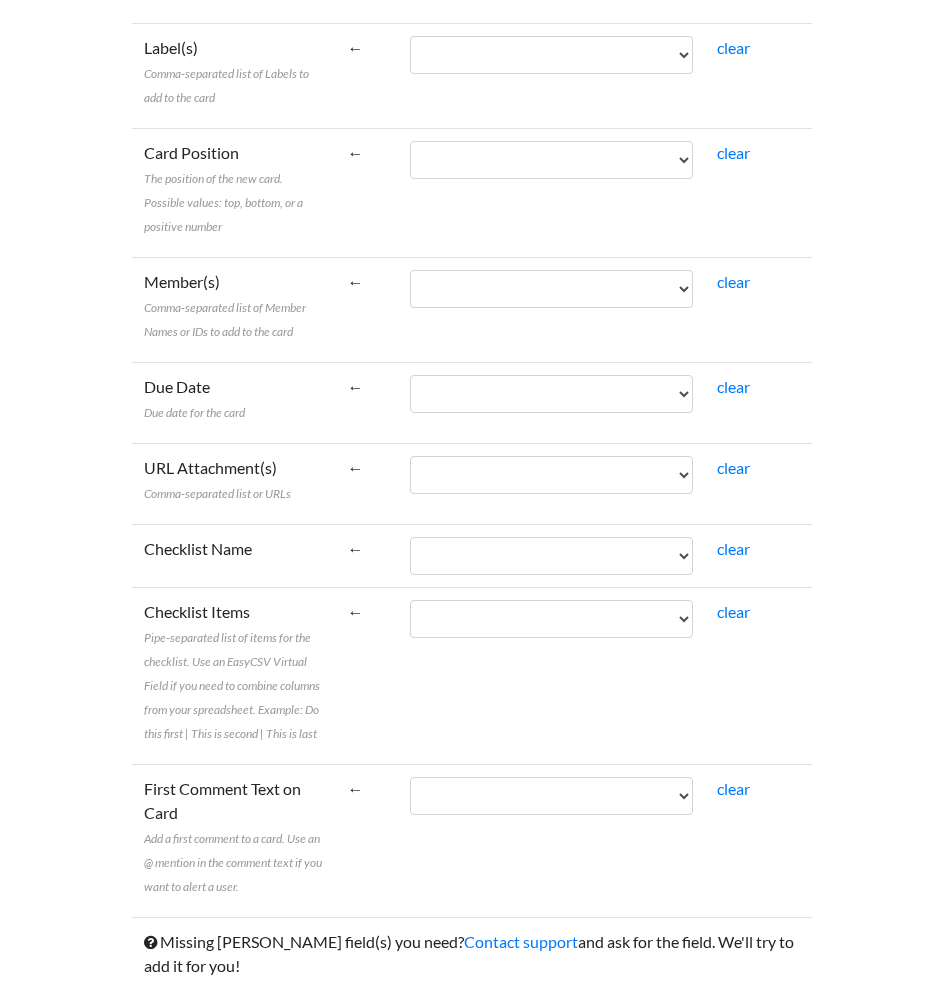 click on "Save" at bounding box center [161, 1025] 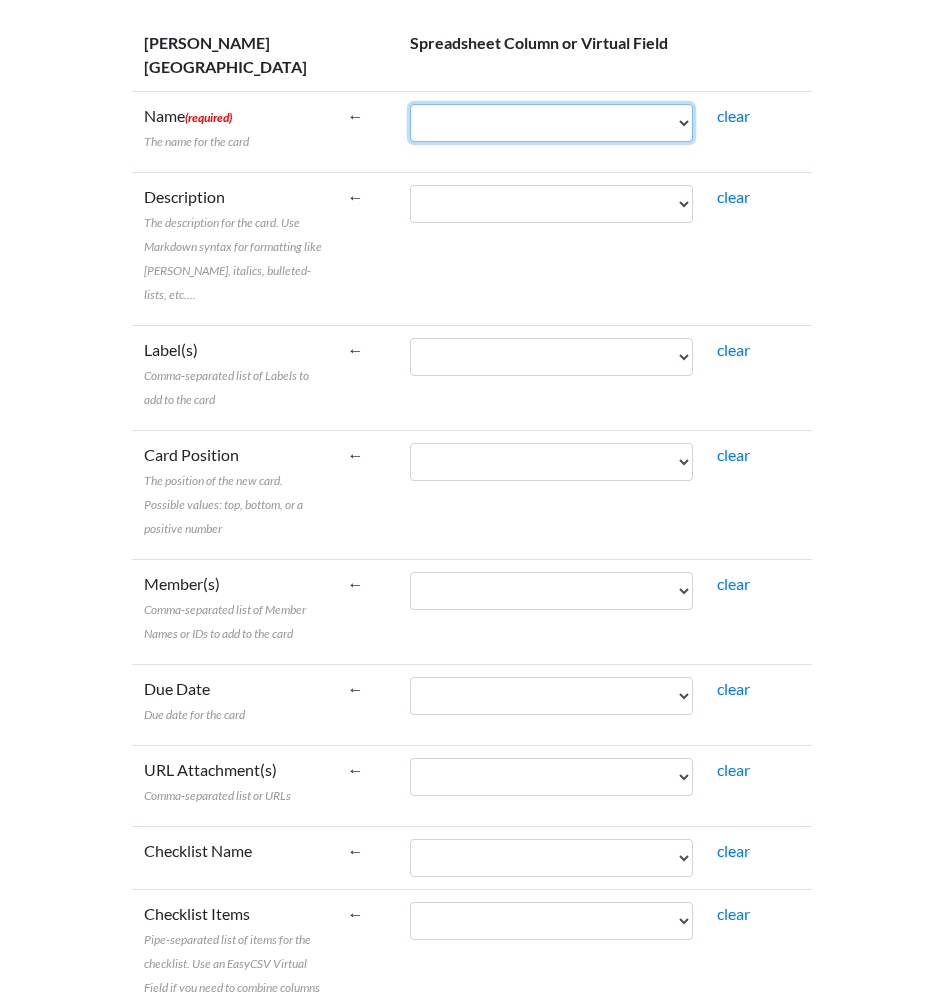 scroll, scrollTop: 372, scrollLeft: 0, axis: vertical 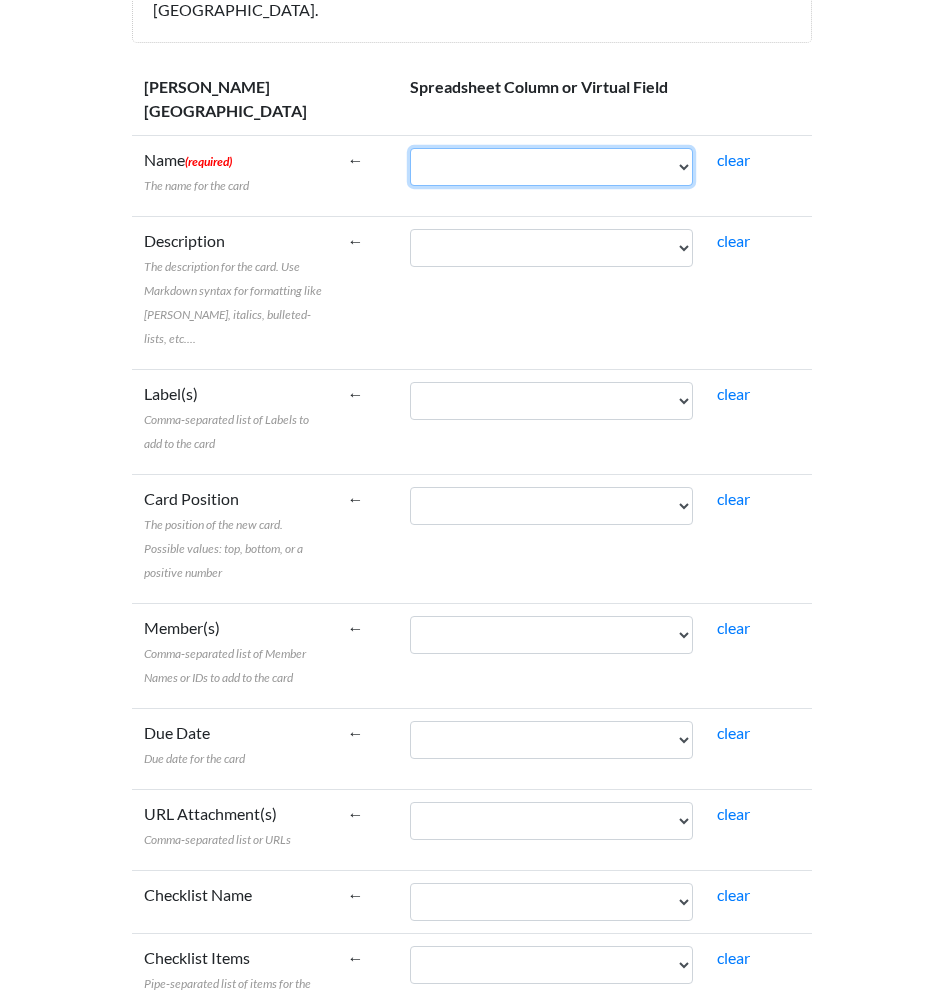 click on "Liste
Karte
Beschreibung" at bounding box center (551, 167) 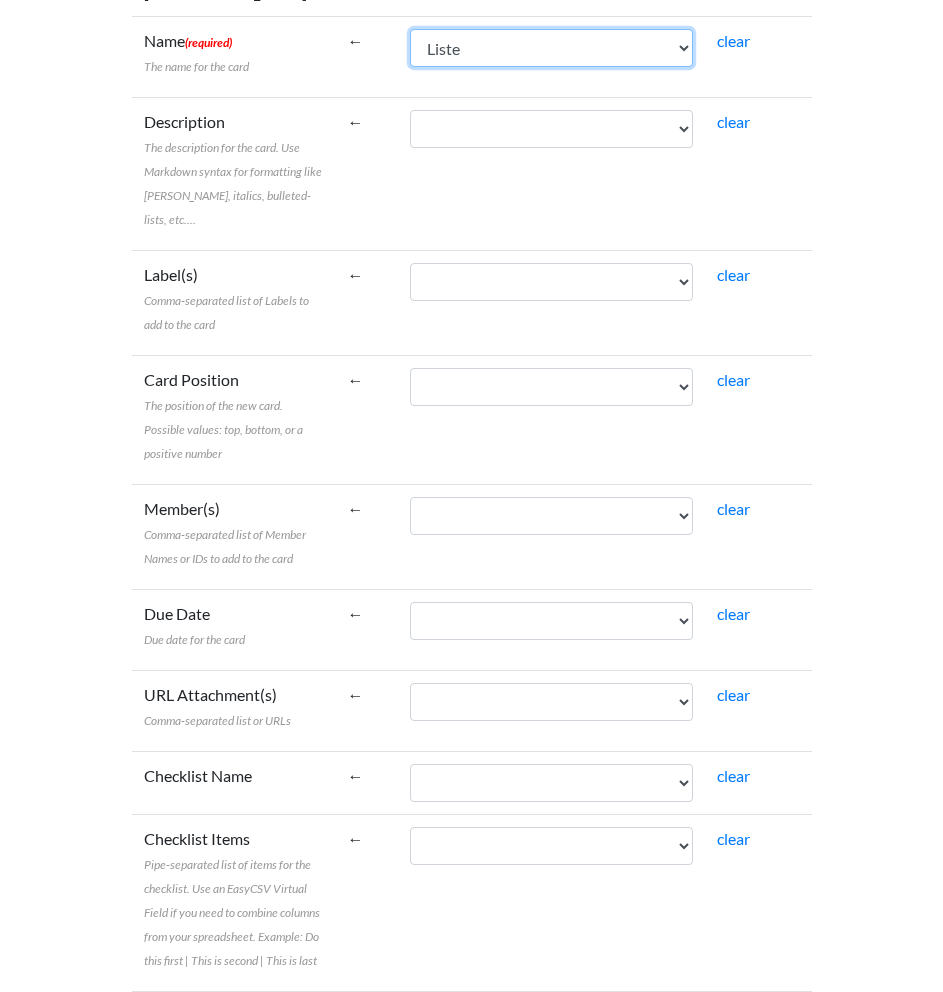 scroll, scrollTop: 718, scrollLeft: 0, axis: vertical 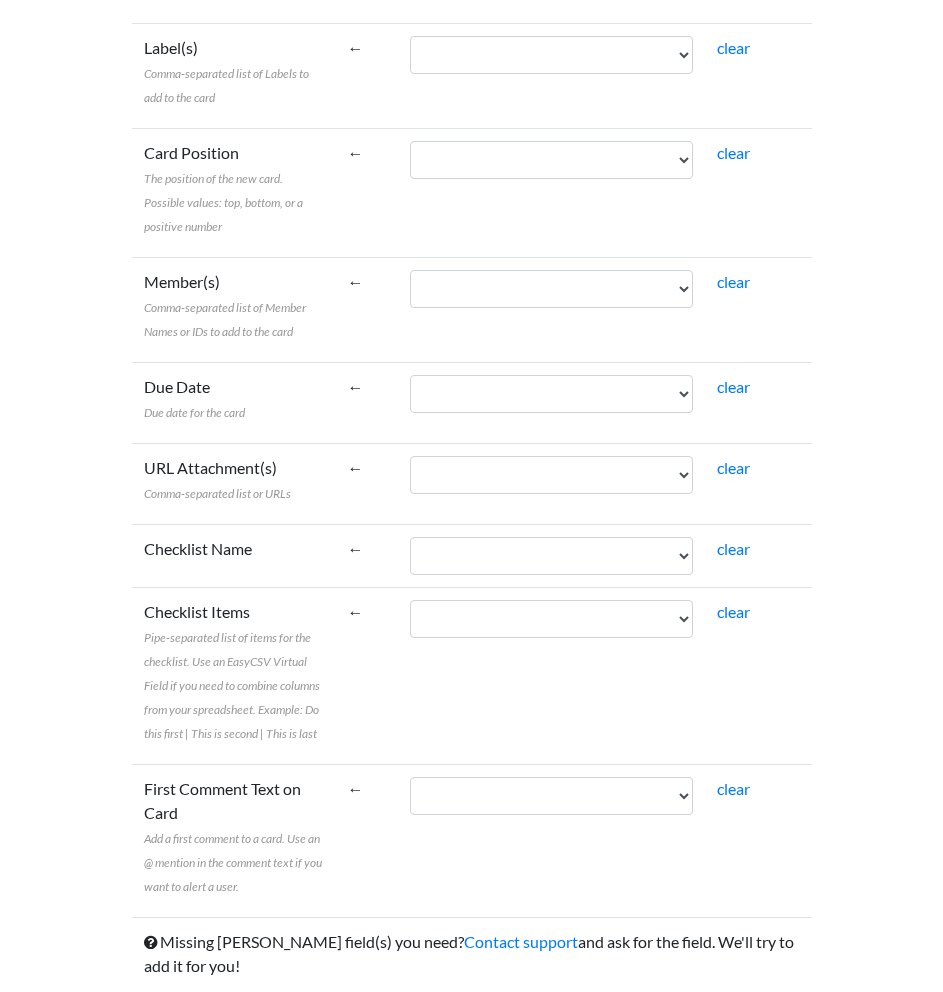 click on "Trello Field
Spreadsheet Column or Virtual Field
Name  (required)   The name for the card
←
Liste
Karte
Beschreibung
clear
Description   The description for the card. Use Markdown syntax for formatting like bolding, italics, bulleted-lists, etc....
←
Liste
Karte
Beschreibung
clear
Label(s)   Comma-separated list of Labels to add to the card
←
Liste
Karte
Beschreibung
clear
Card Position   The position of the new card. Possible values: top, bottom, or a positive number
←
Liste
Karte
Beschreibung
clear" at bounding box center [472, 380] 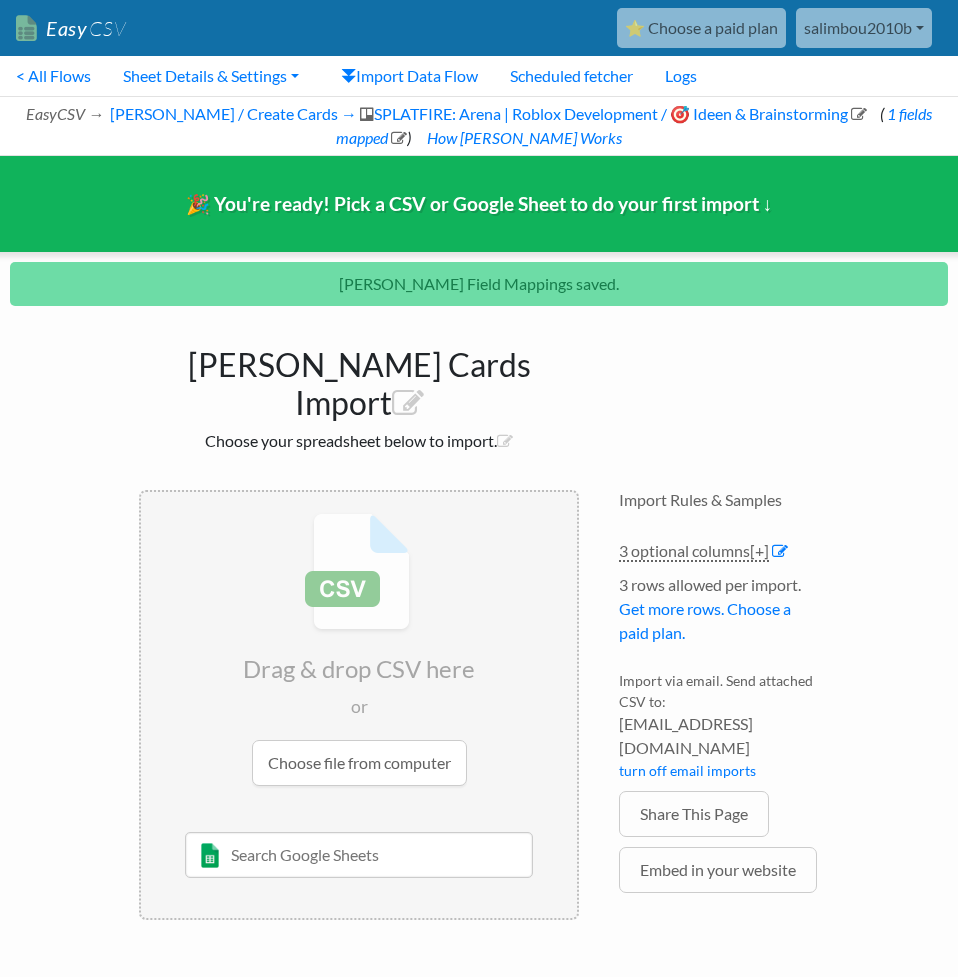 scroll, scrollTop: 0, scrollLeft: 0, axis: both 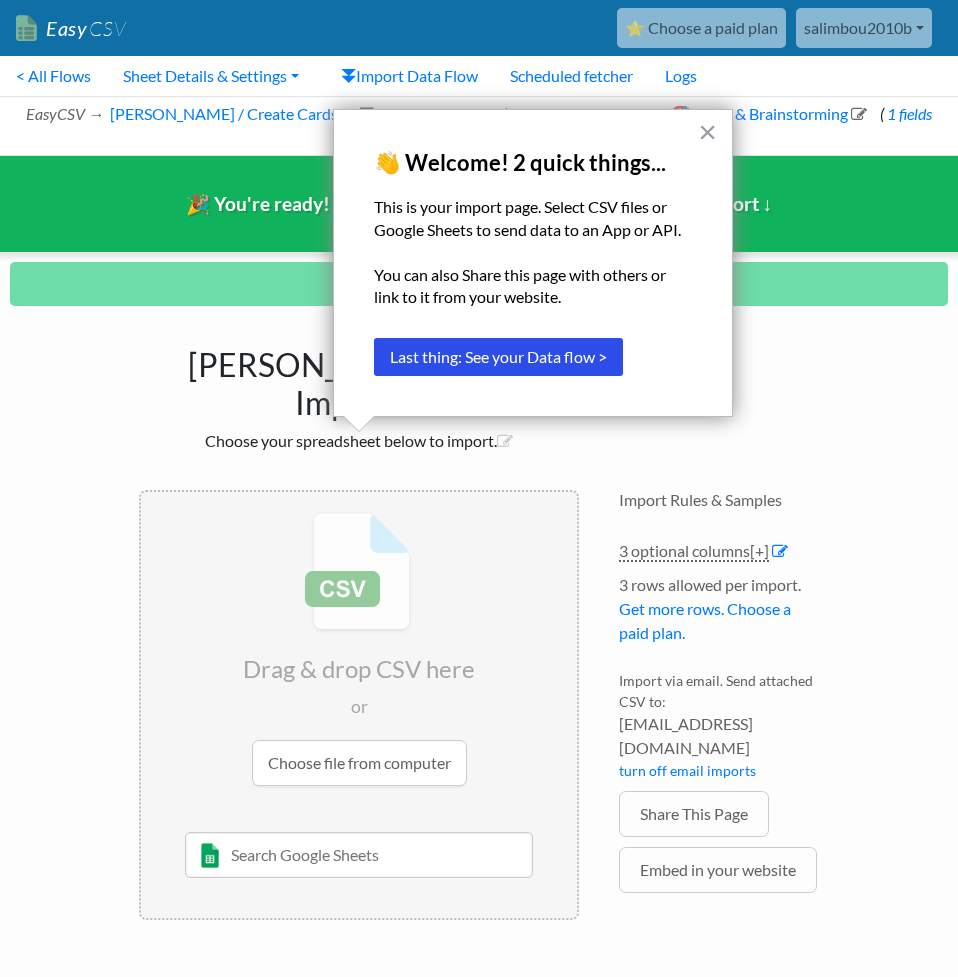 click on "× 👋 Welcome! 2 quick things... This is your import page. Select CSV files or Google Sheets to send data to an App or API.  You can also Share this page with others or link to it from your website. Last thing: See your Data flow >" at bounding box center (533, 263) 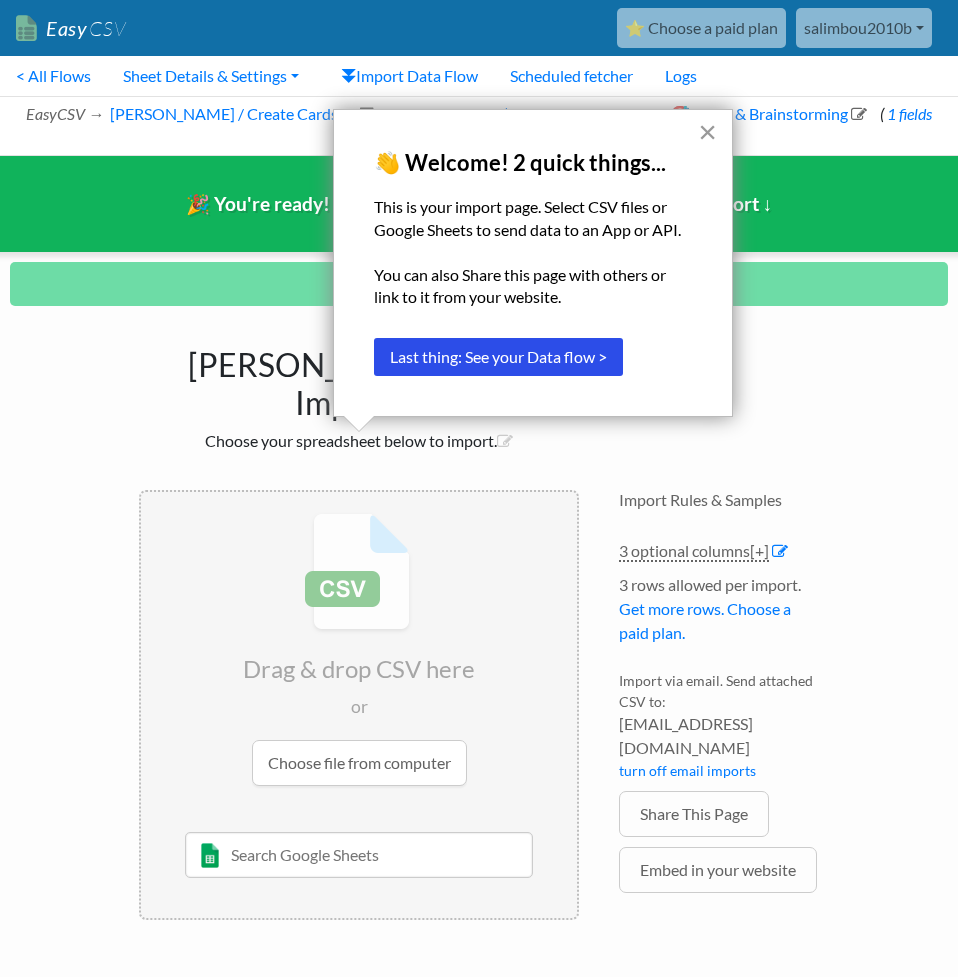 click on "×" at bounding box center [707, 132] 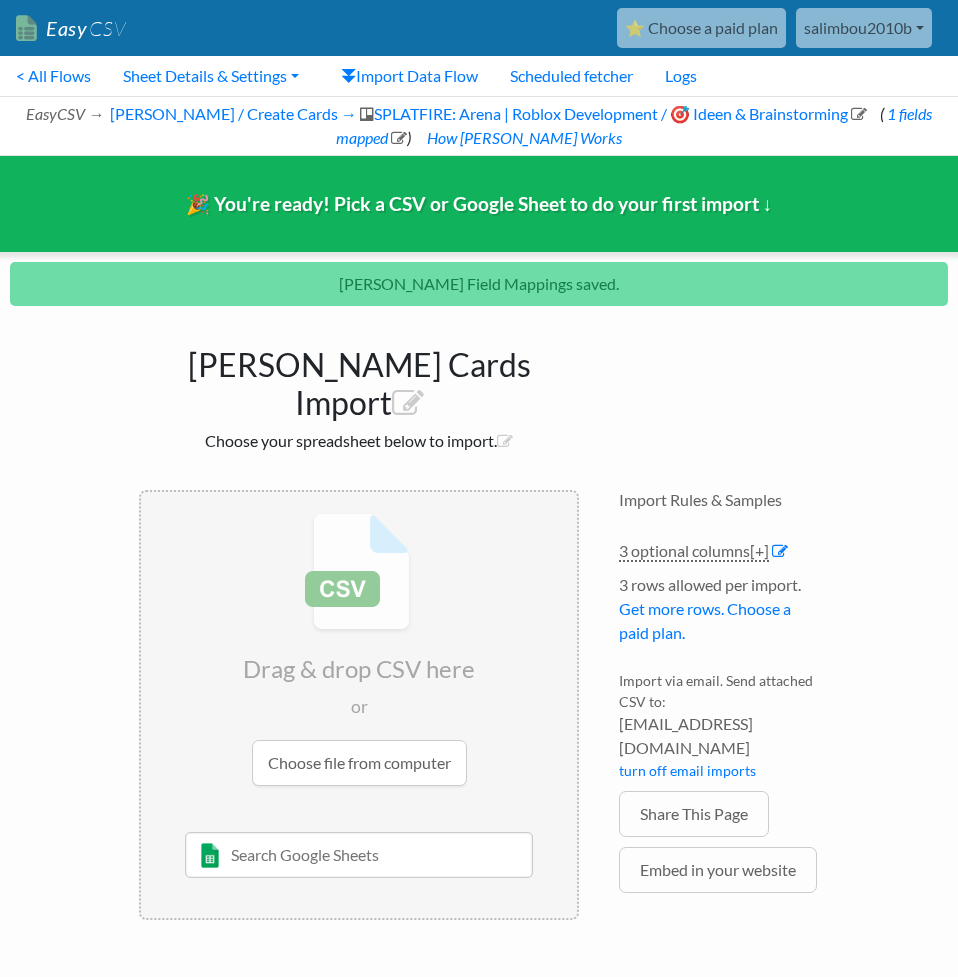 click at bounding box center [359, 649] 